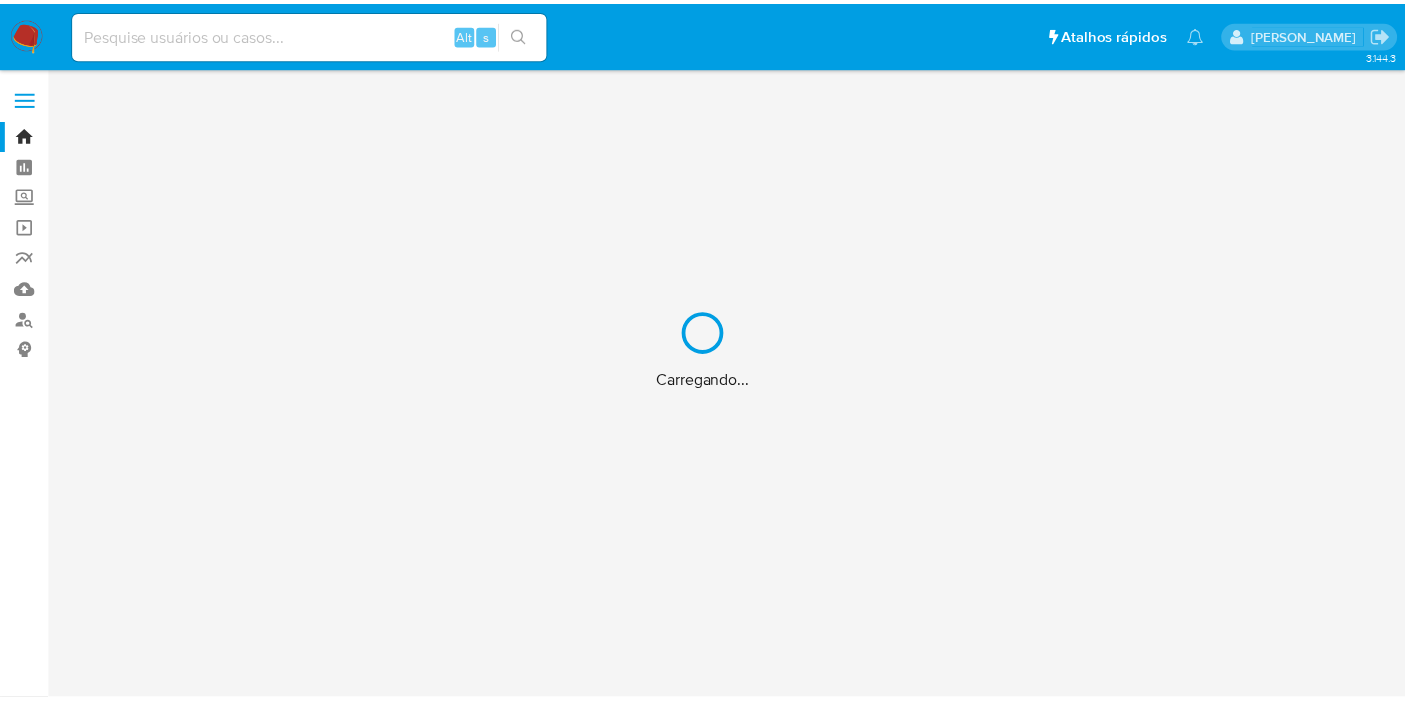 scroll, scrollTop: 0, scrollLeft: 0, axis: both 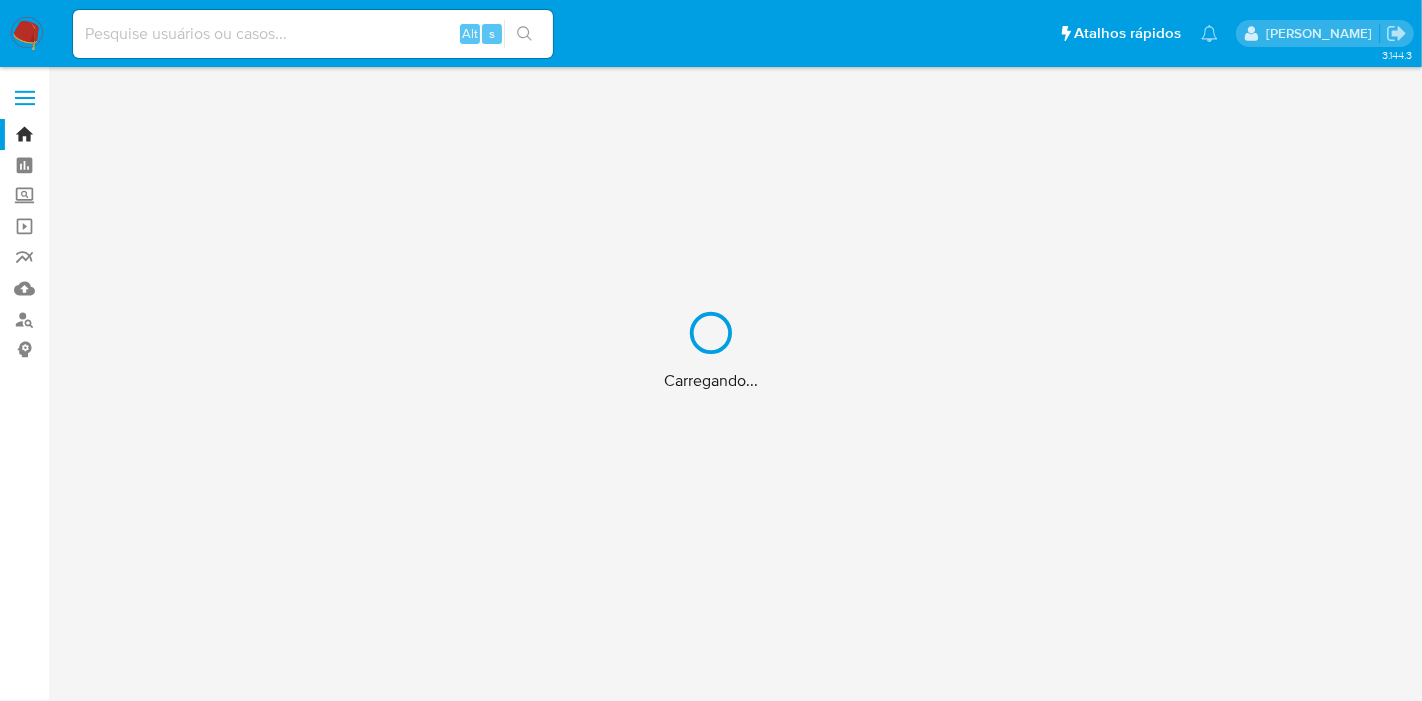 click on "Carregando..." at bounding box center (711, 350) 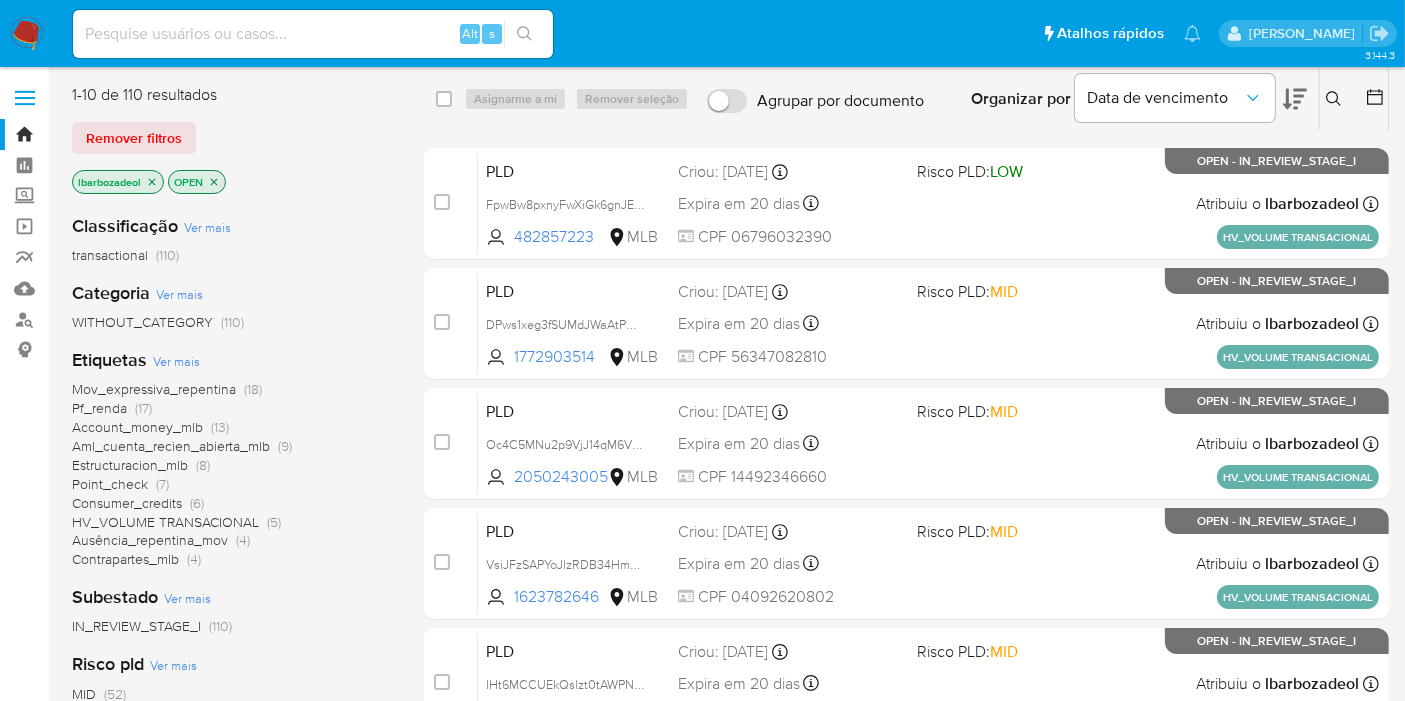 click 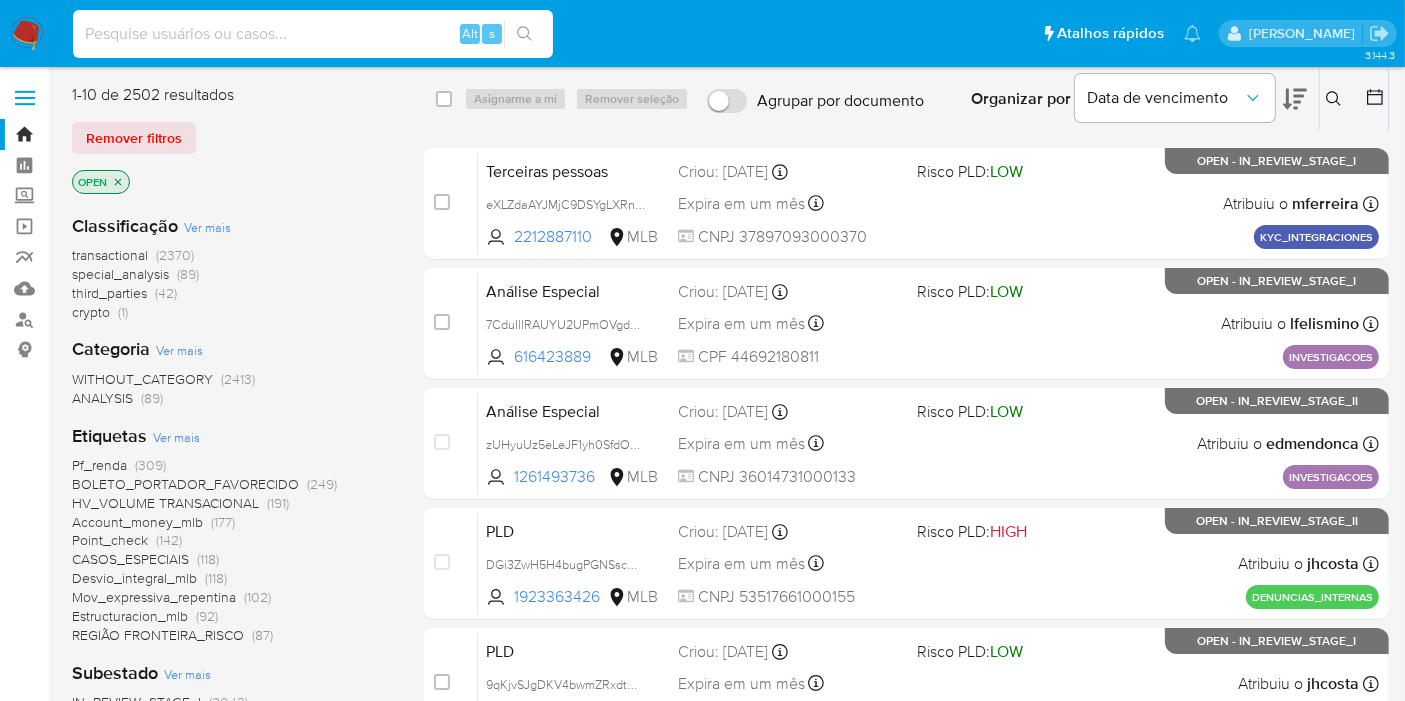click at bounding box center [313, 34] 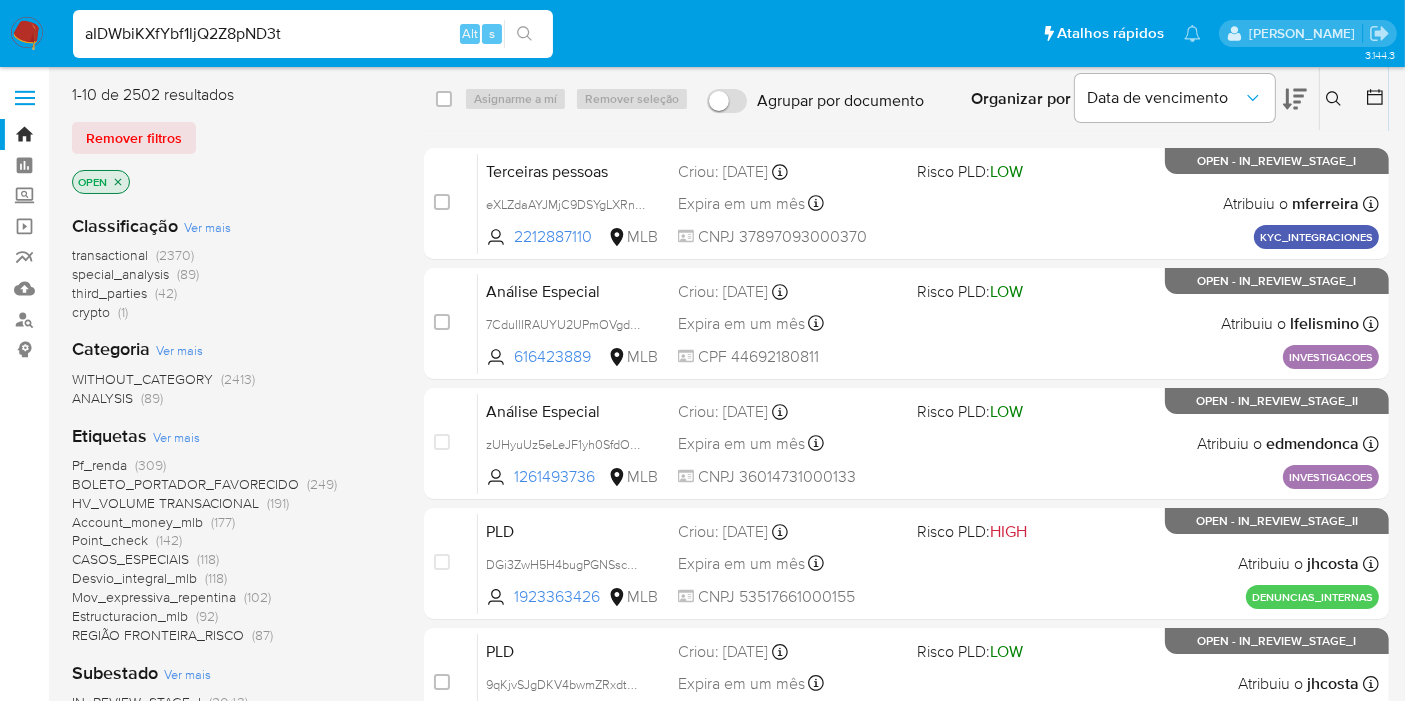 type on "aIDWbiKXfYbf1ljQ2Z8pND3t" 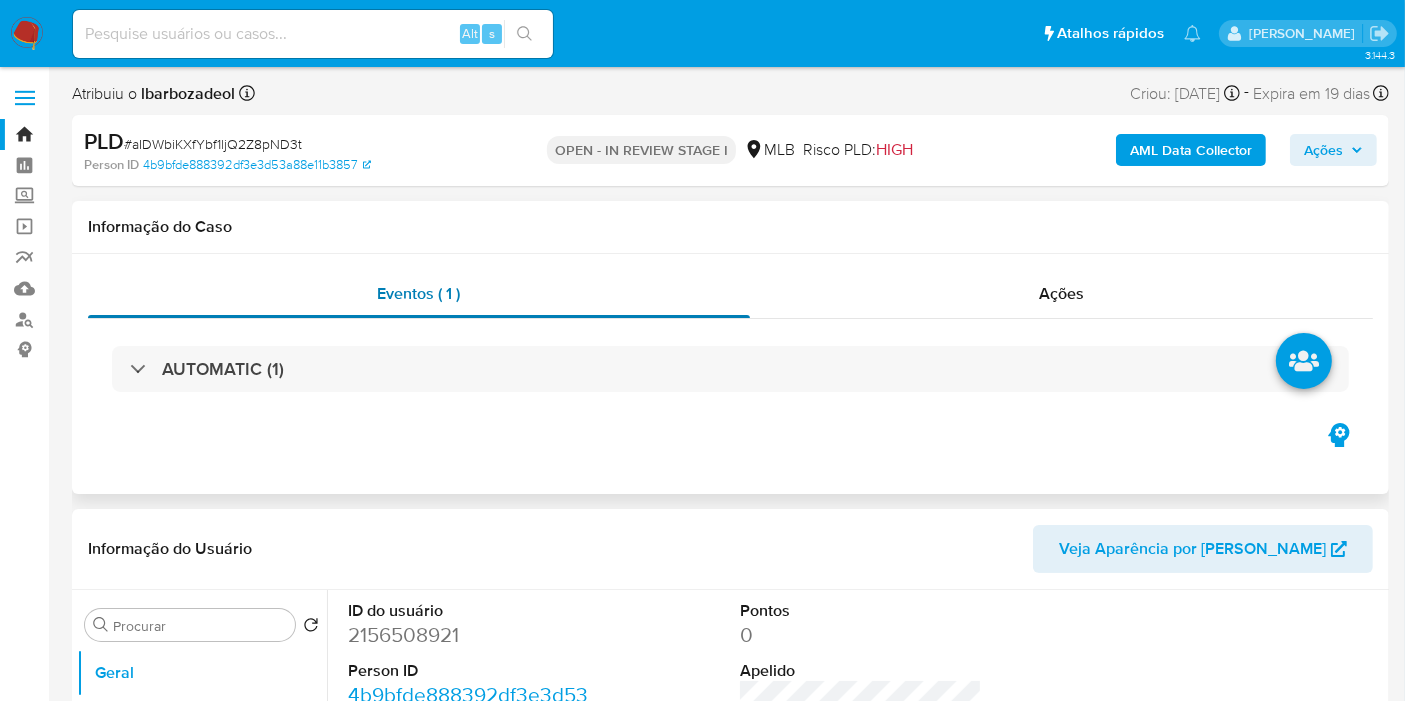 select on "10" 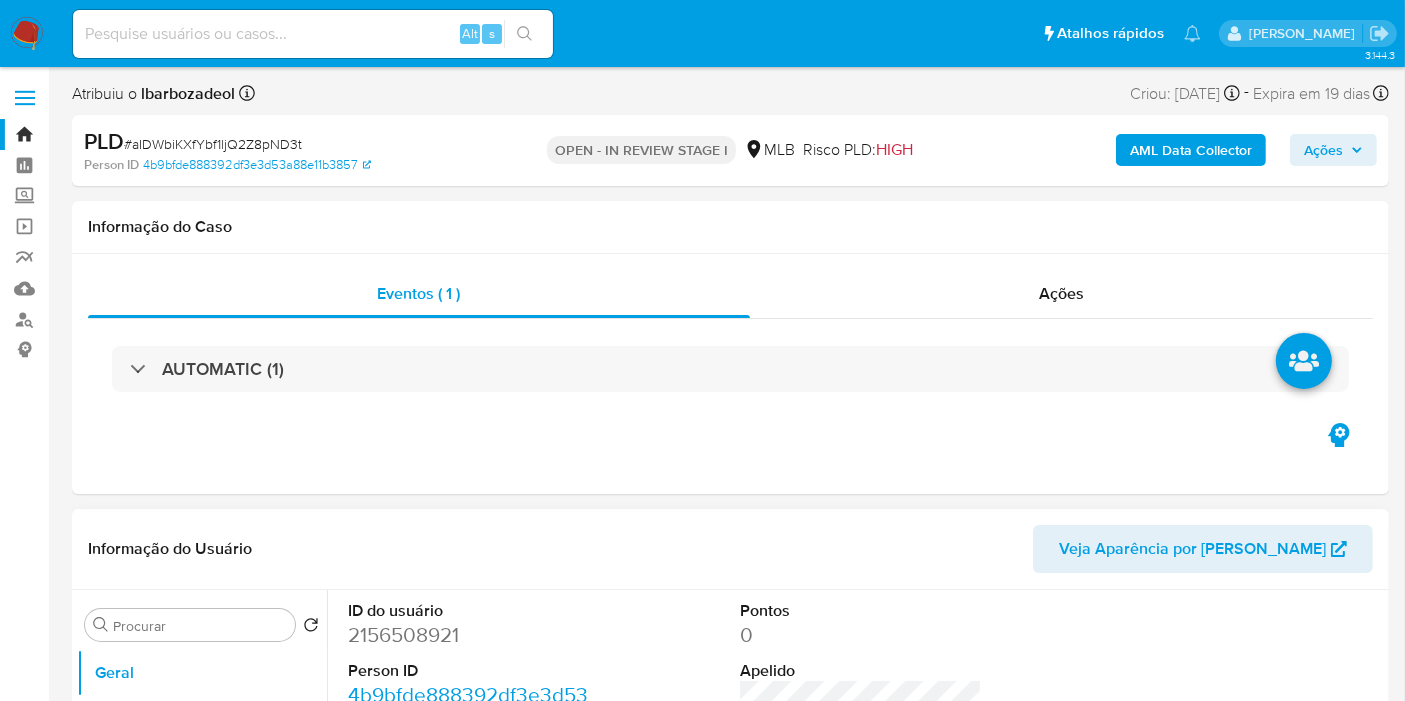 click on "2156508921" at bounding box center [469, 635] 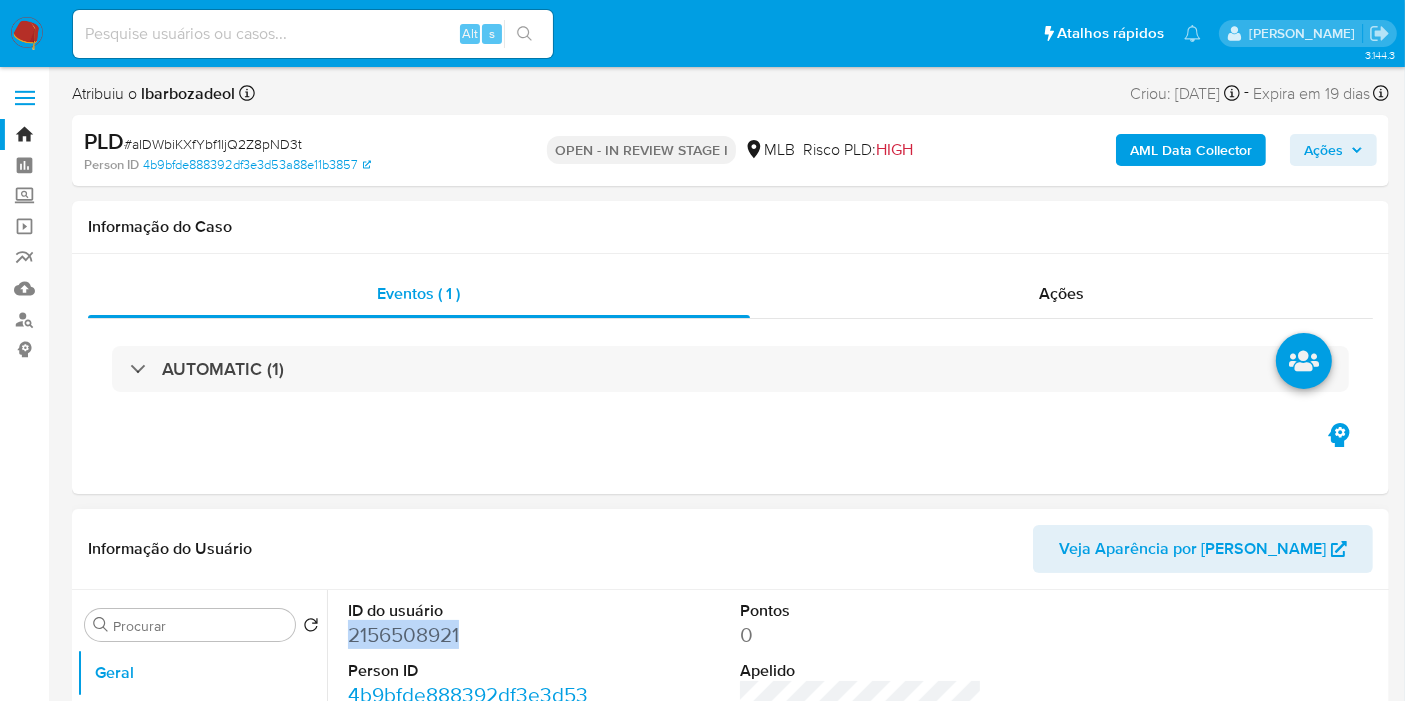 click on "2156508921" at bounding box center (469, 635) 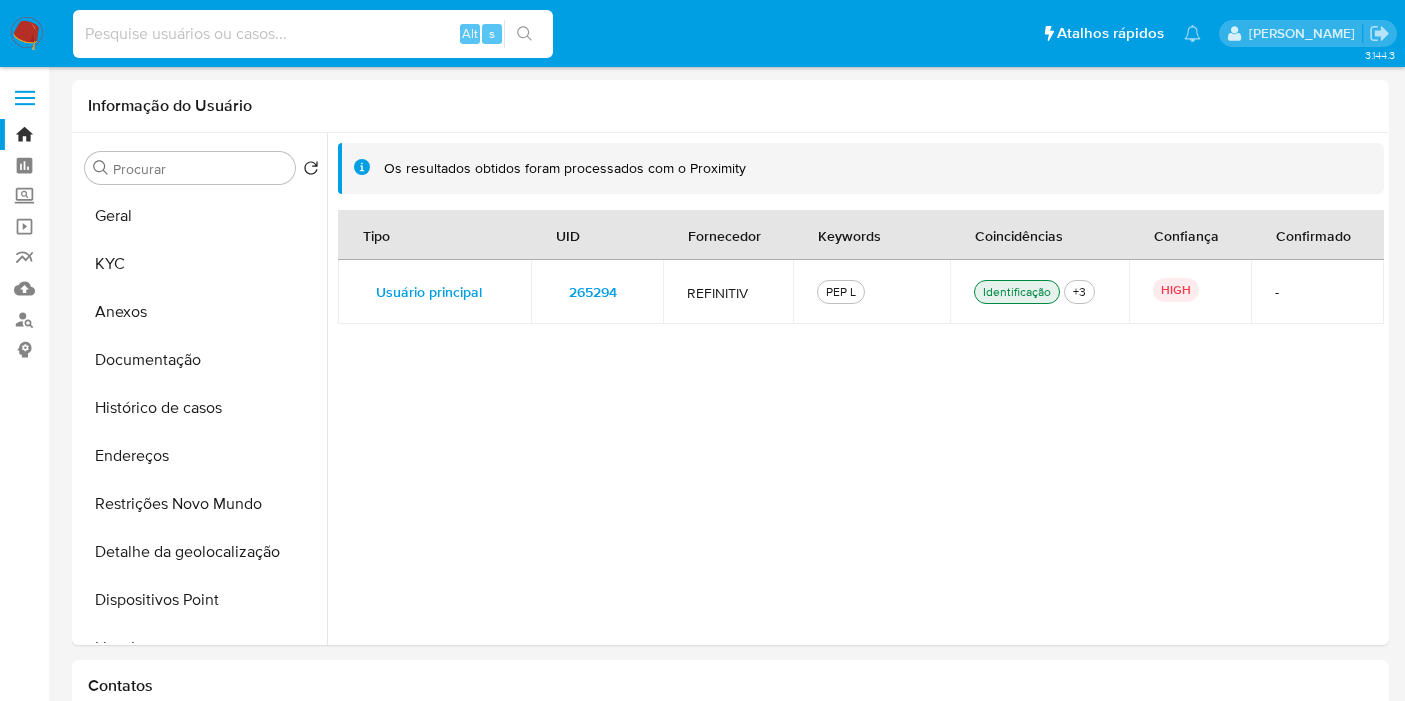 select on "10" 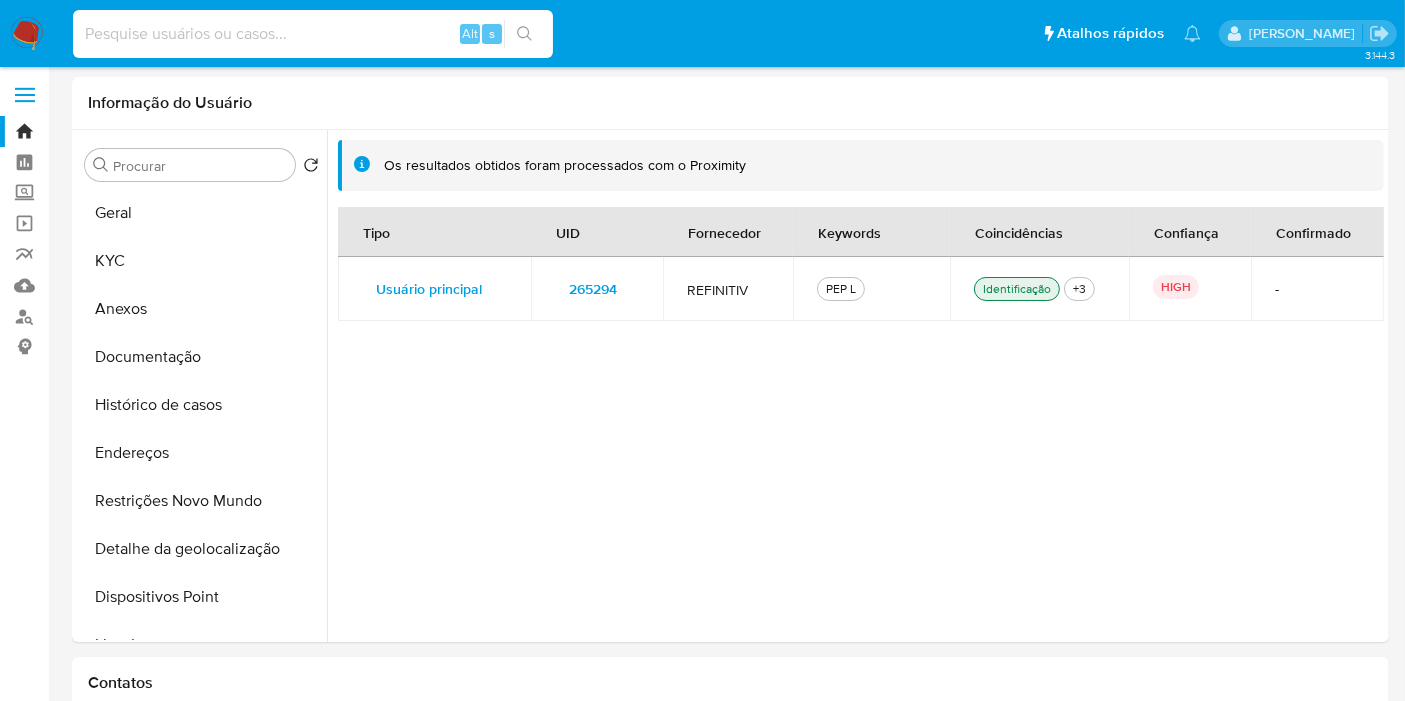 scroll, scrollTop: 222, scrollLeft: 0, axis: vertical 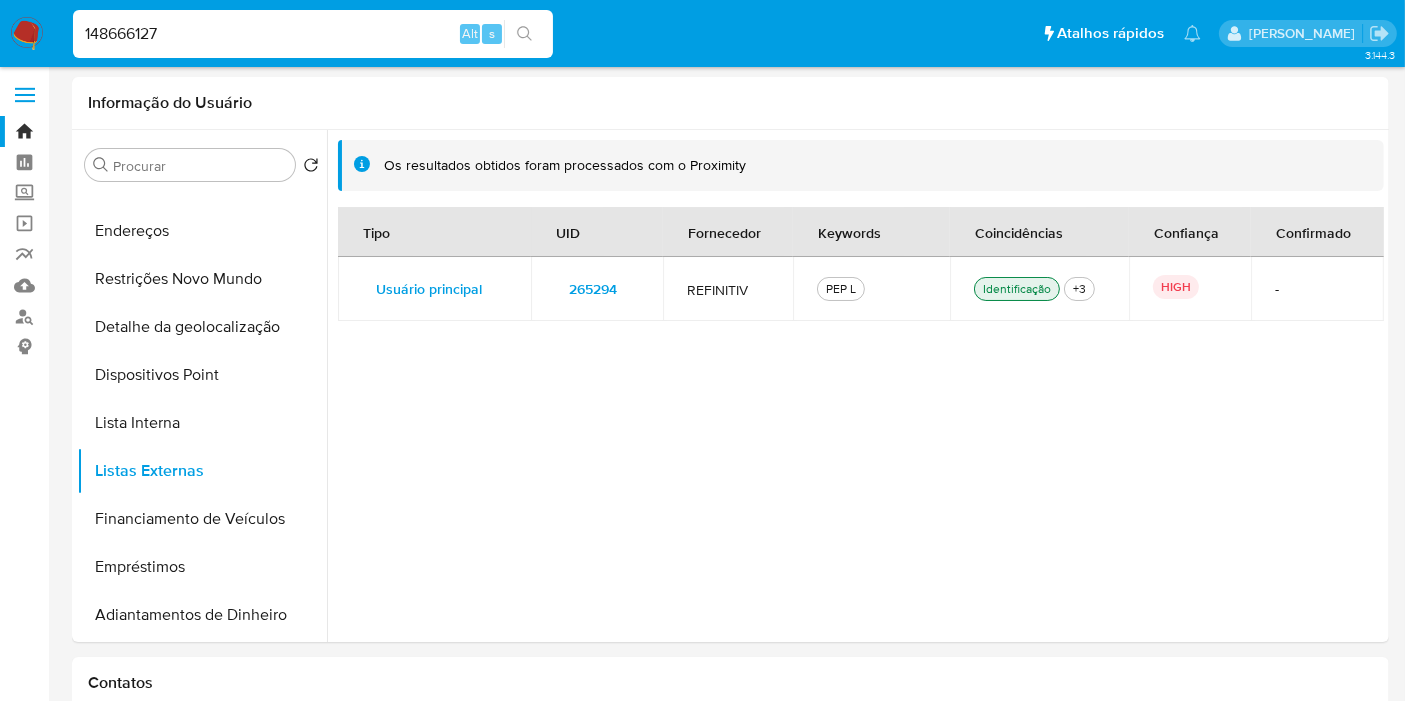 type on "148666127" 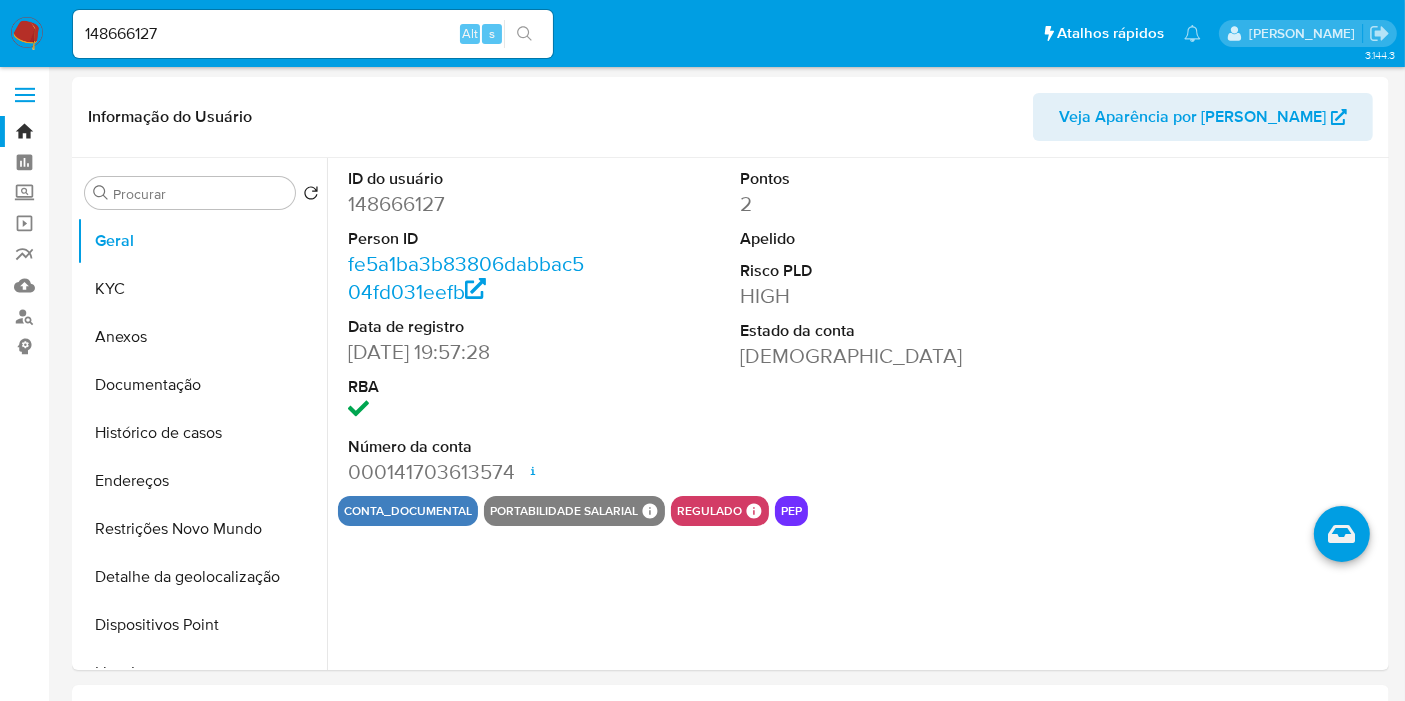 select on "10" 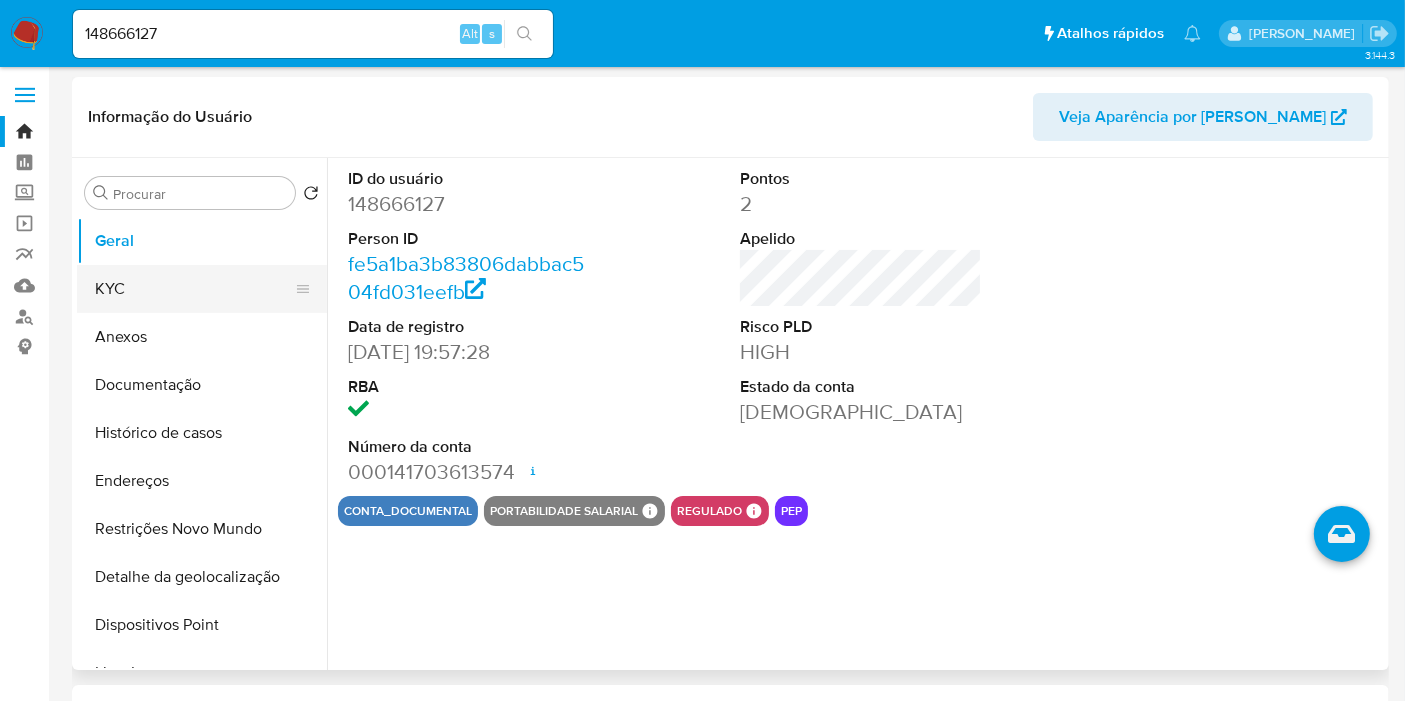 click on "KYC" at bounding box center (194, 289) 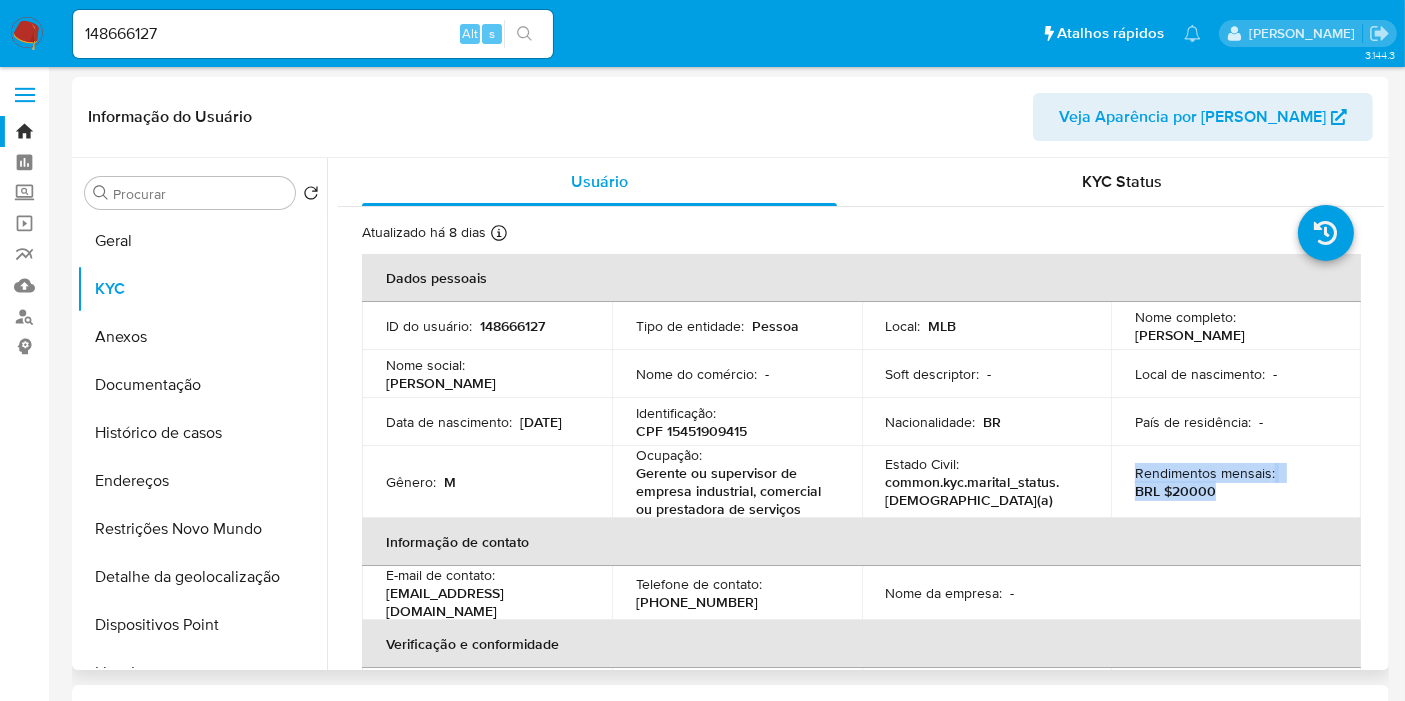 drag, startPoint x: 1217, startPoint y: 490, endPoint x: 1133, endPoint y: 480, distance: 84.59315 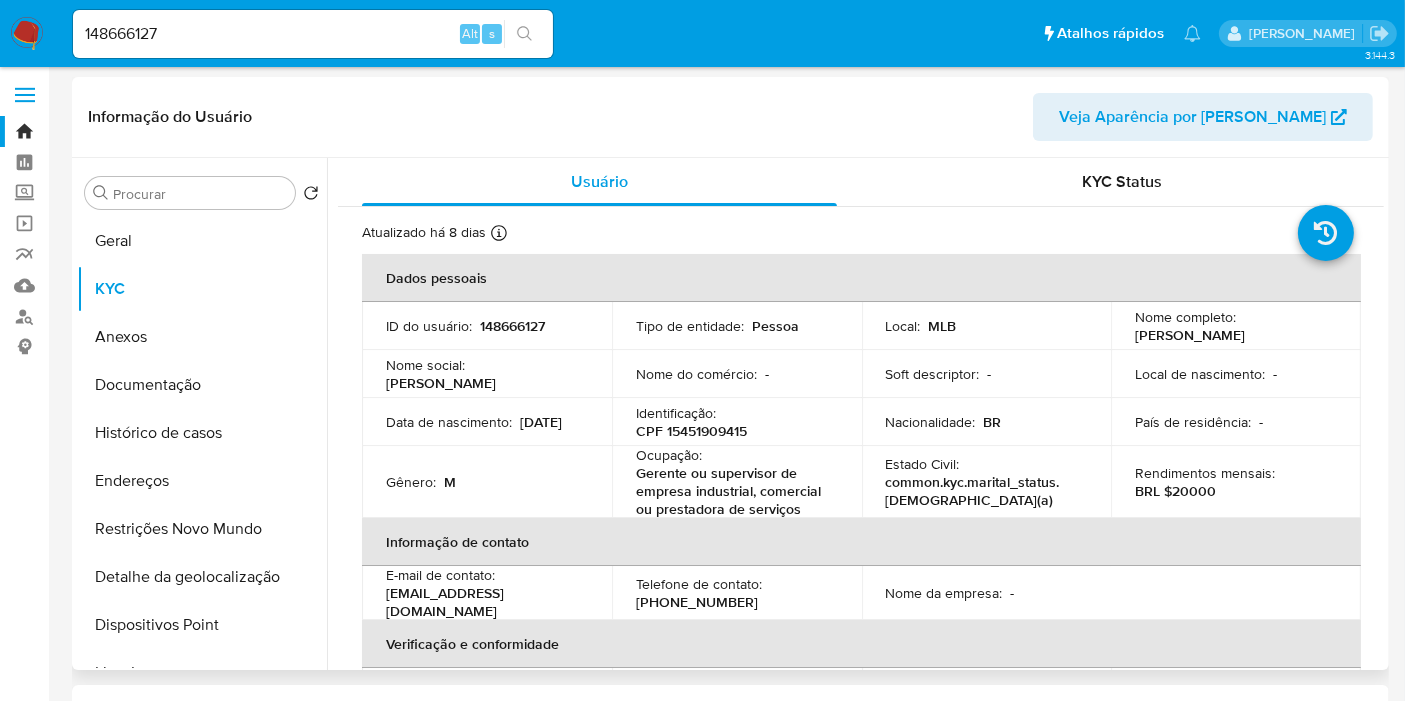 drag, startPoint x: 1133, startPoint y: 480, endPoint x: 1020, endPoint y: 111, distance: 385.9145 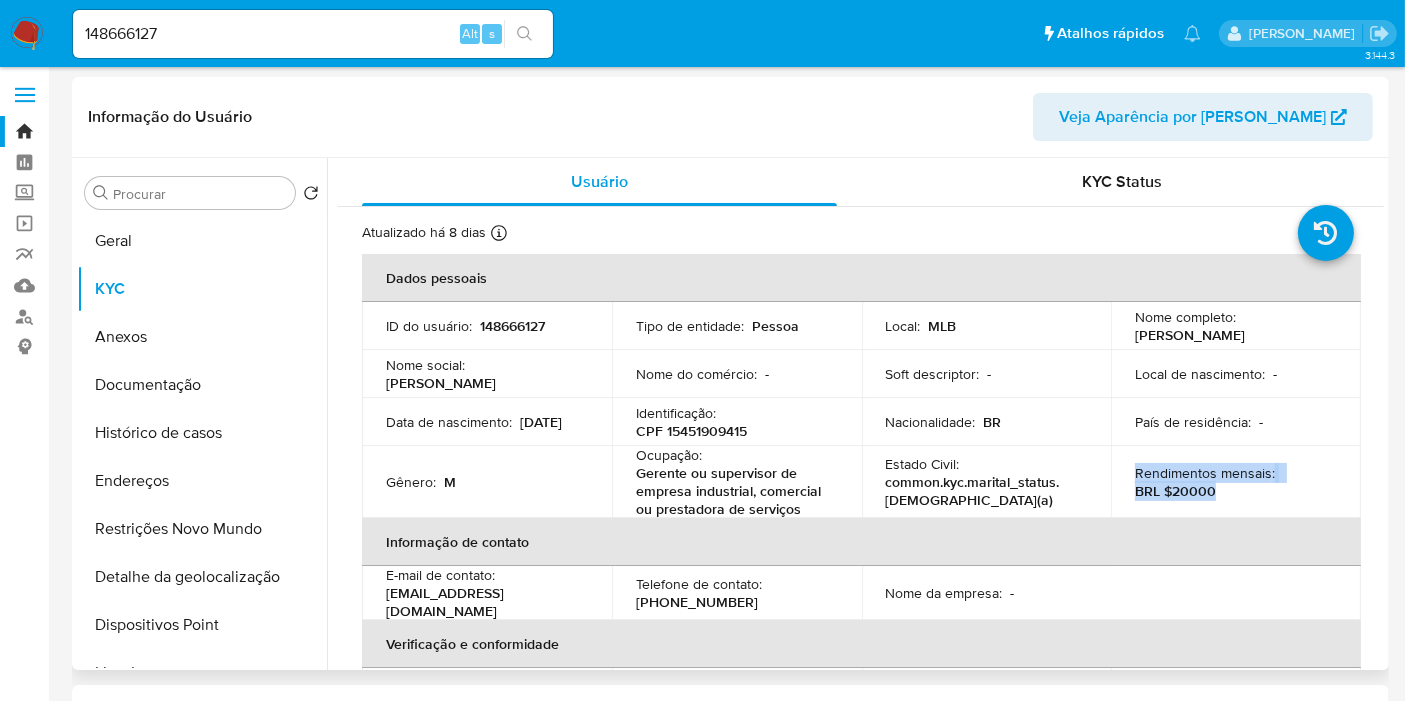drag, startPoint x: 1129, startPoint y: 470, endPoint x: 1218, endPoint y: 483, distance: 89.94443 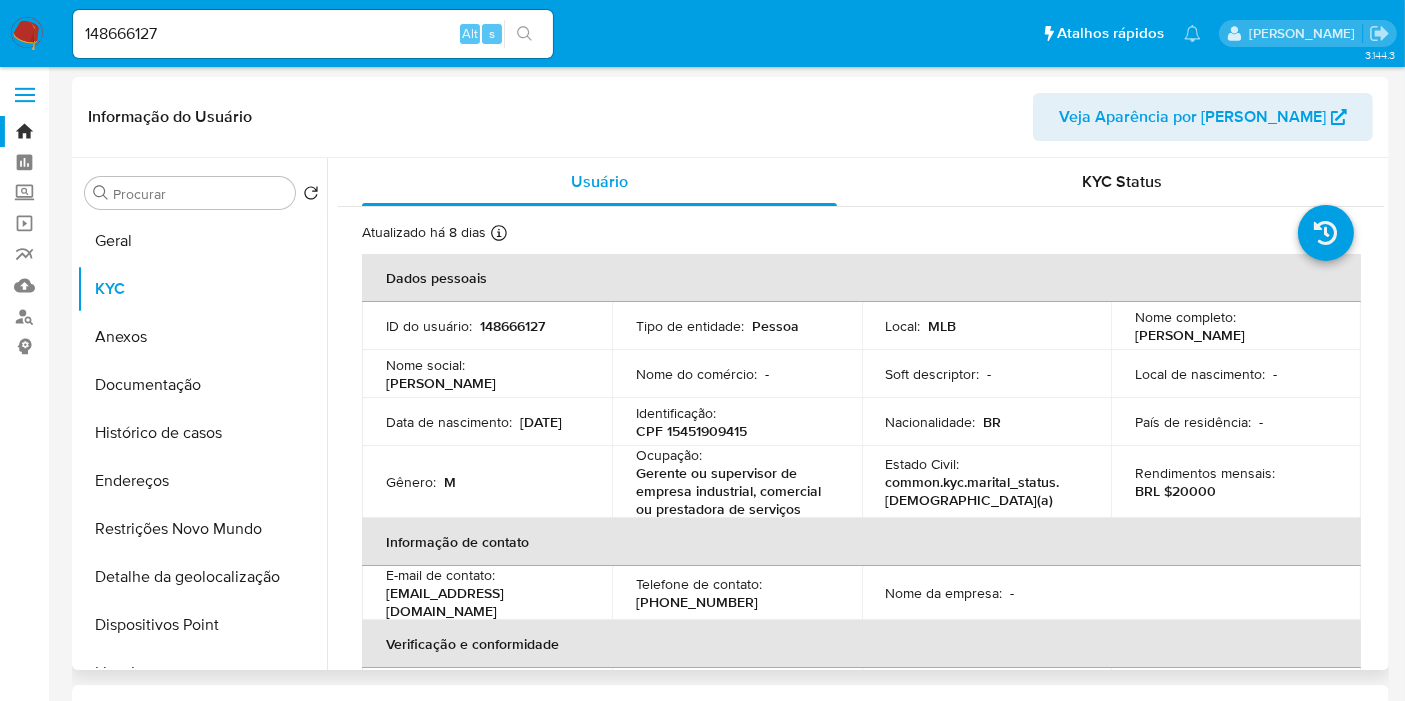 drag, startPoint x: 1217, startPoint y: 483, endPoint x: 1251, endPoint y: 492, distance: 35.17101 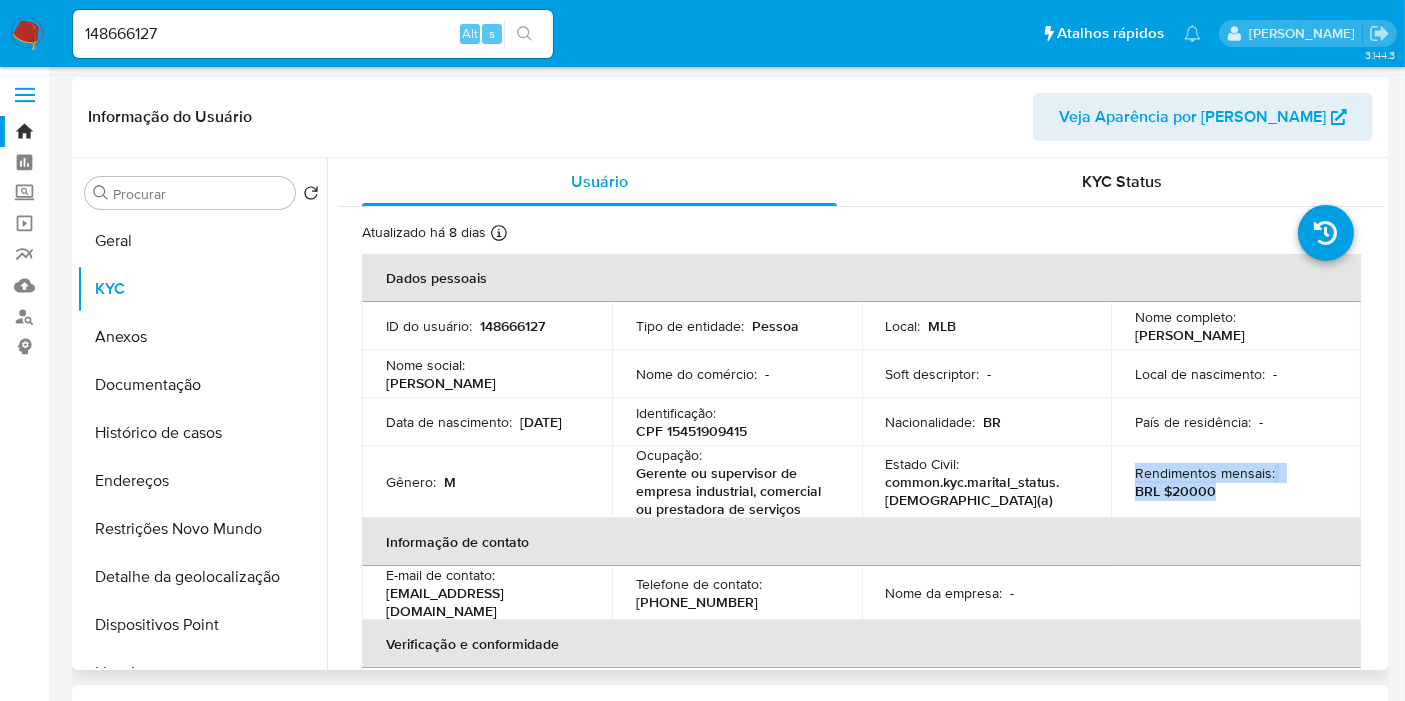 drag, startPoint x: 1229, startPoint y: 490, endPoint x: 1130, endPoint y: 473, distance: 100.44899 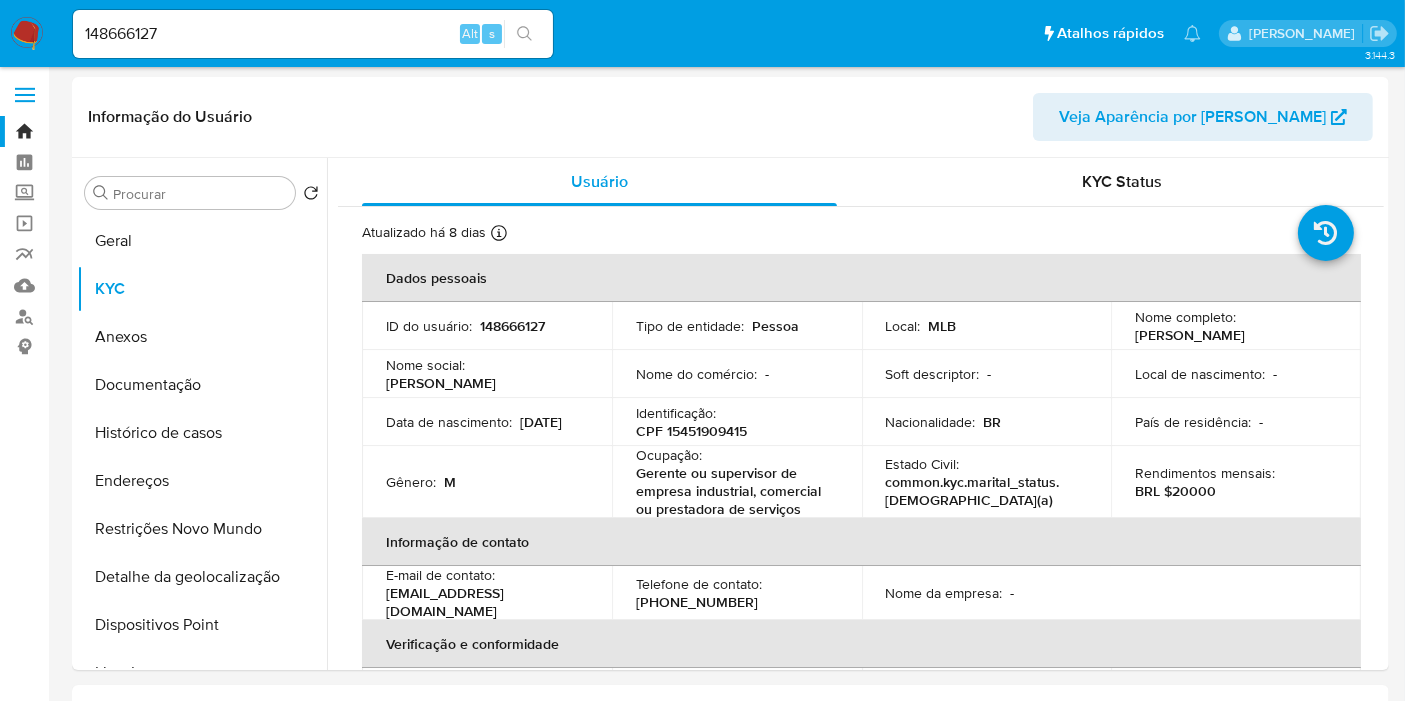 drag, startPoint x: 72, startPoint y: 103, endPoint x: 60, endPoint y: 111, distance: 14.422205 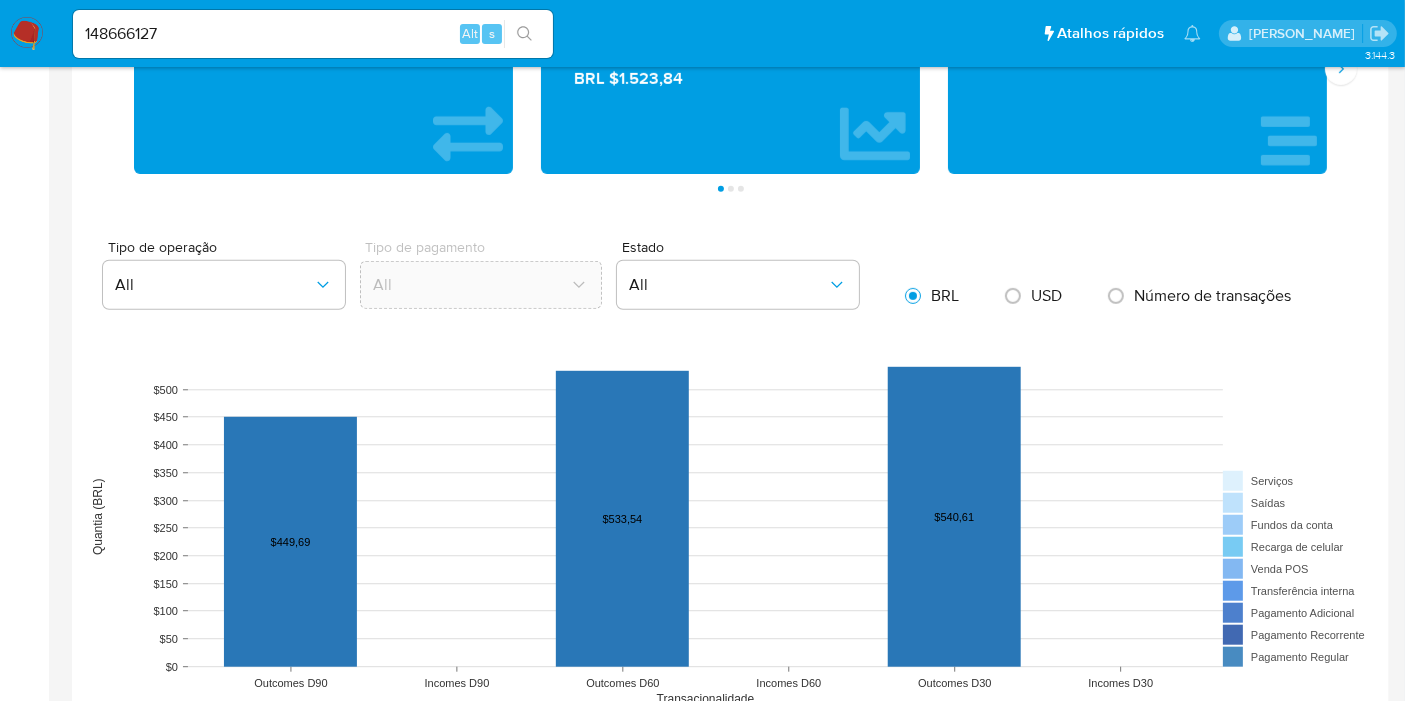 scroll, scrollTop: 1003, scrollLeft: 0, axis: vertical 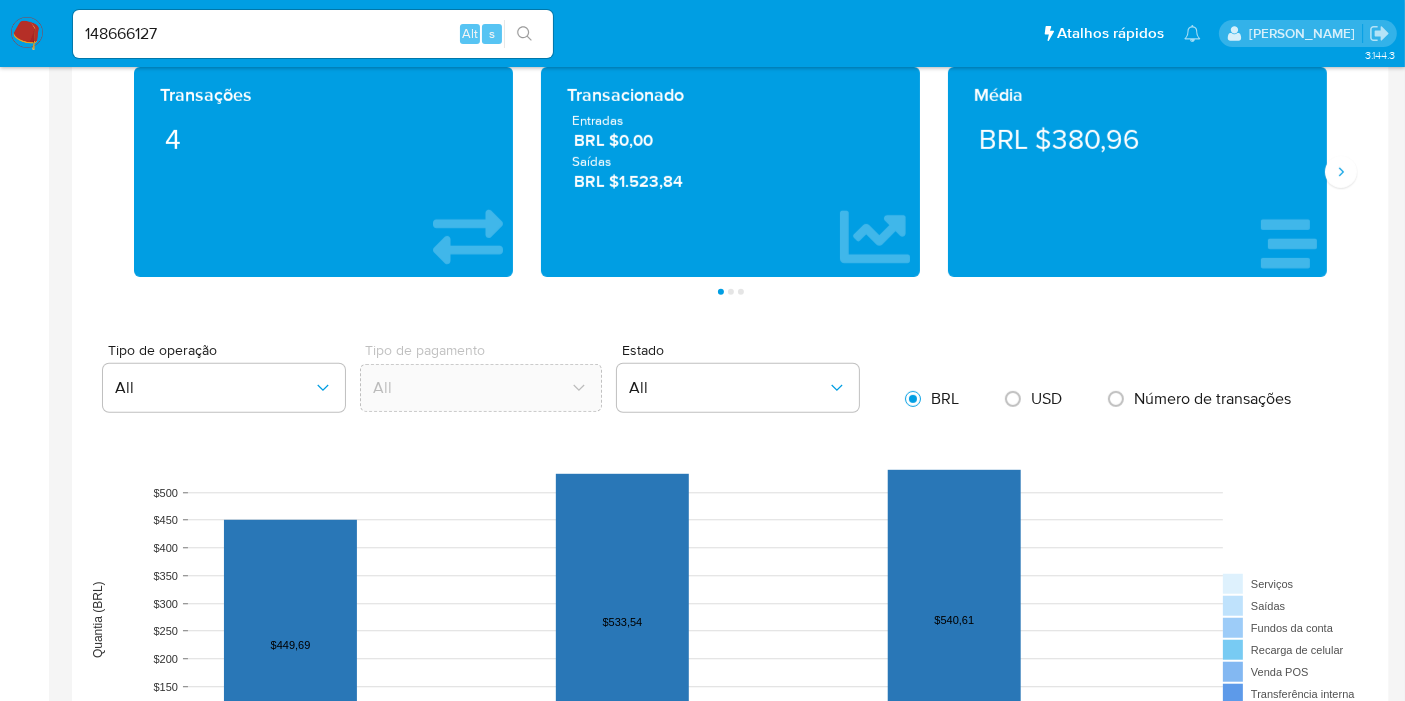 drag, startPoint x: 702, startPoint y: 181, endPoint x: 561, endPoint y: 129, distance: 150.28307 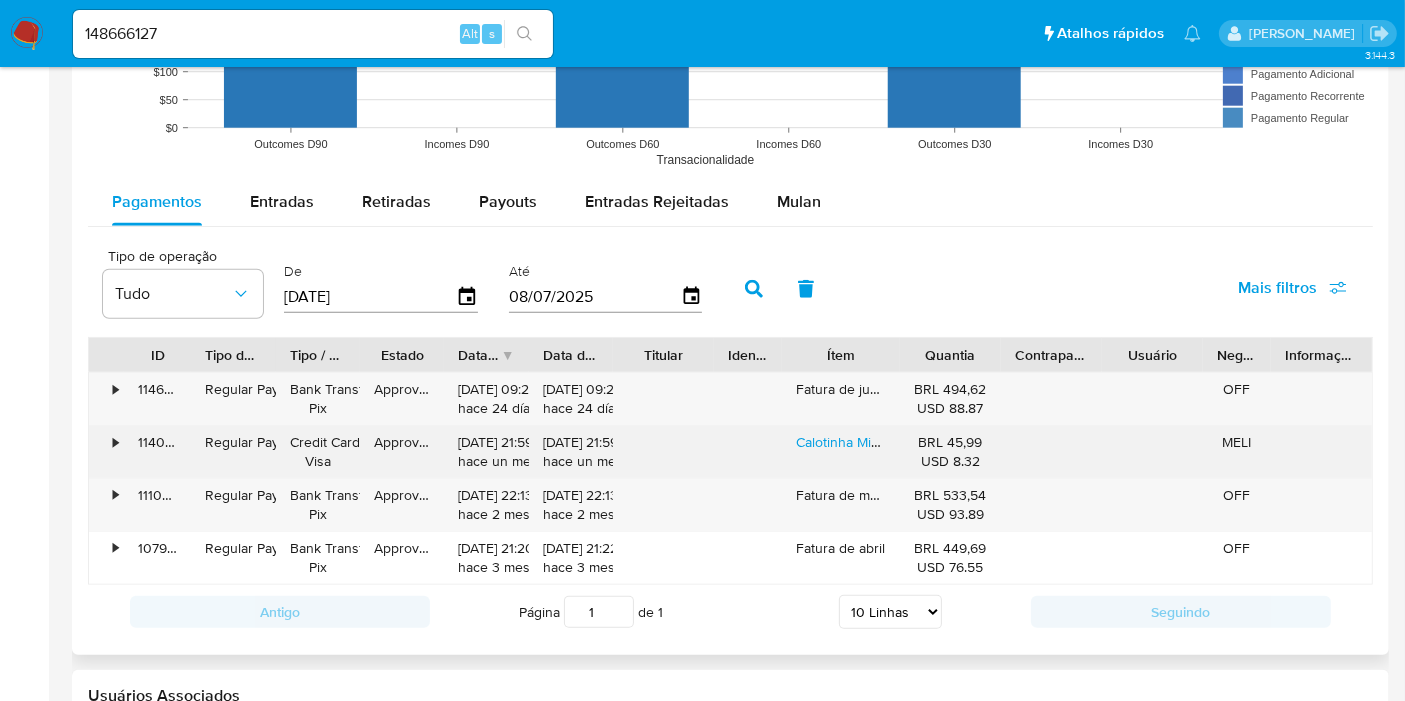 scroll, scrollTop: 1781, scrollLeft: 0, axis: vertical 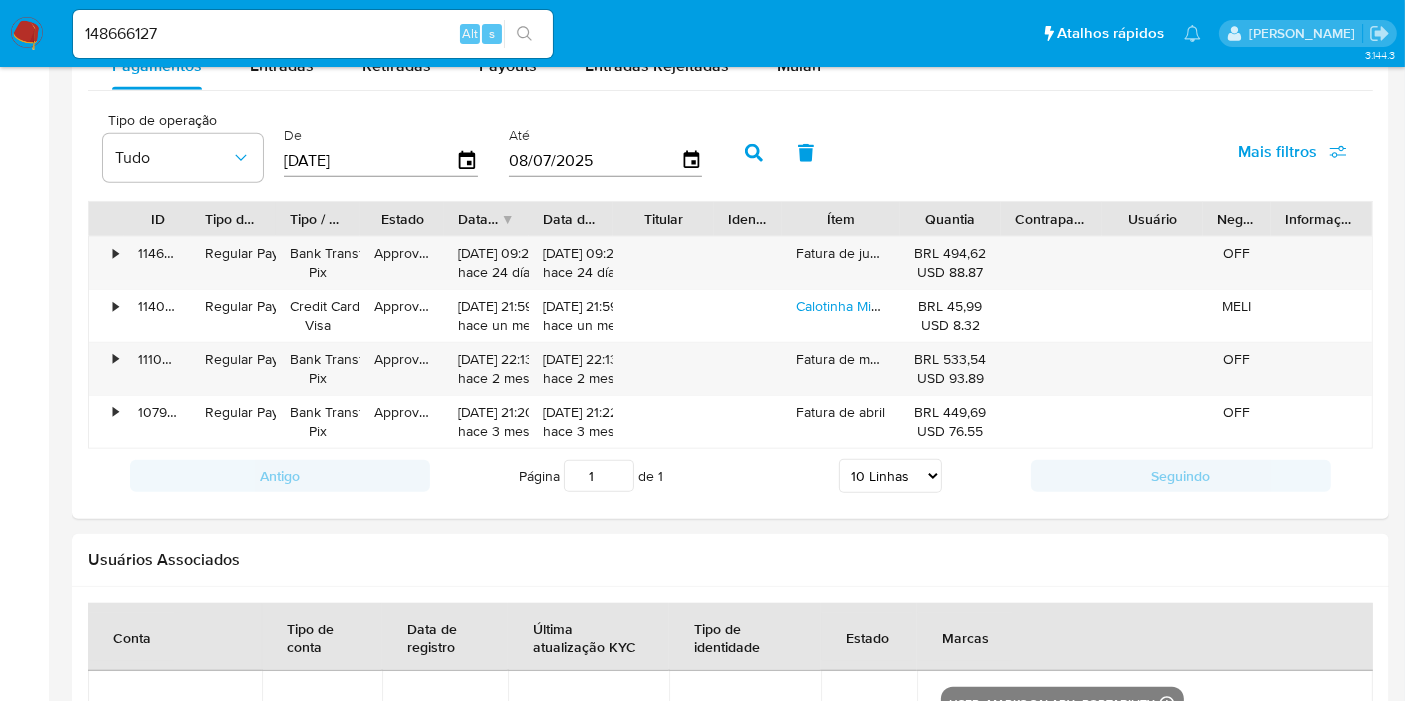 click on "148666127" at bounding box center [313, 34] 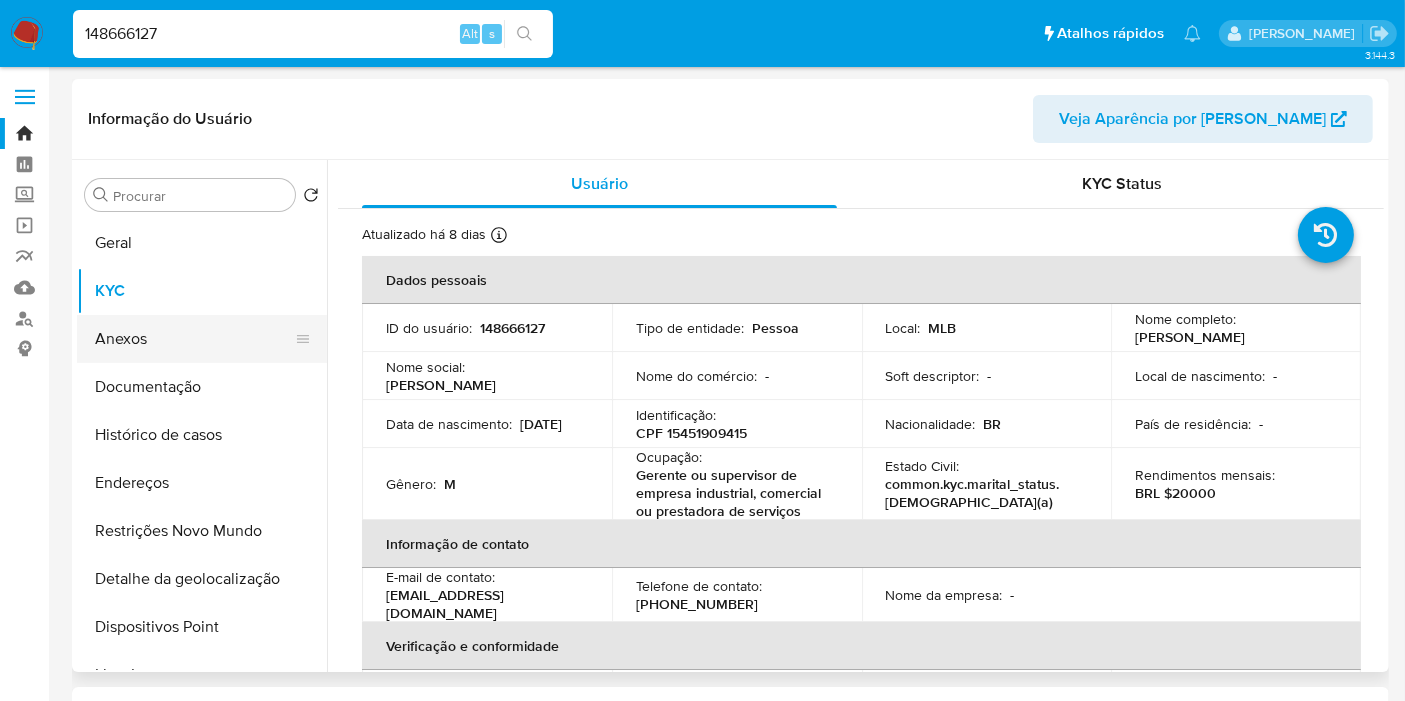 scroll, scrollTop: 0, scrollLeft: 0, axis: both 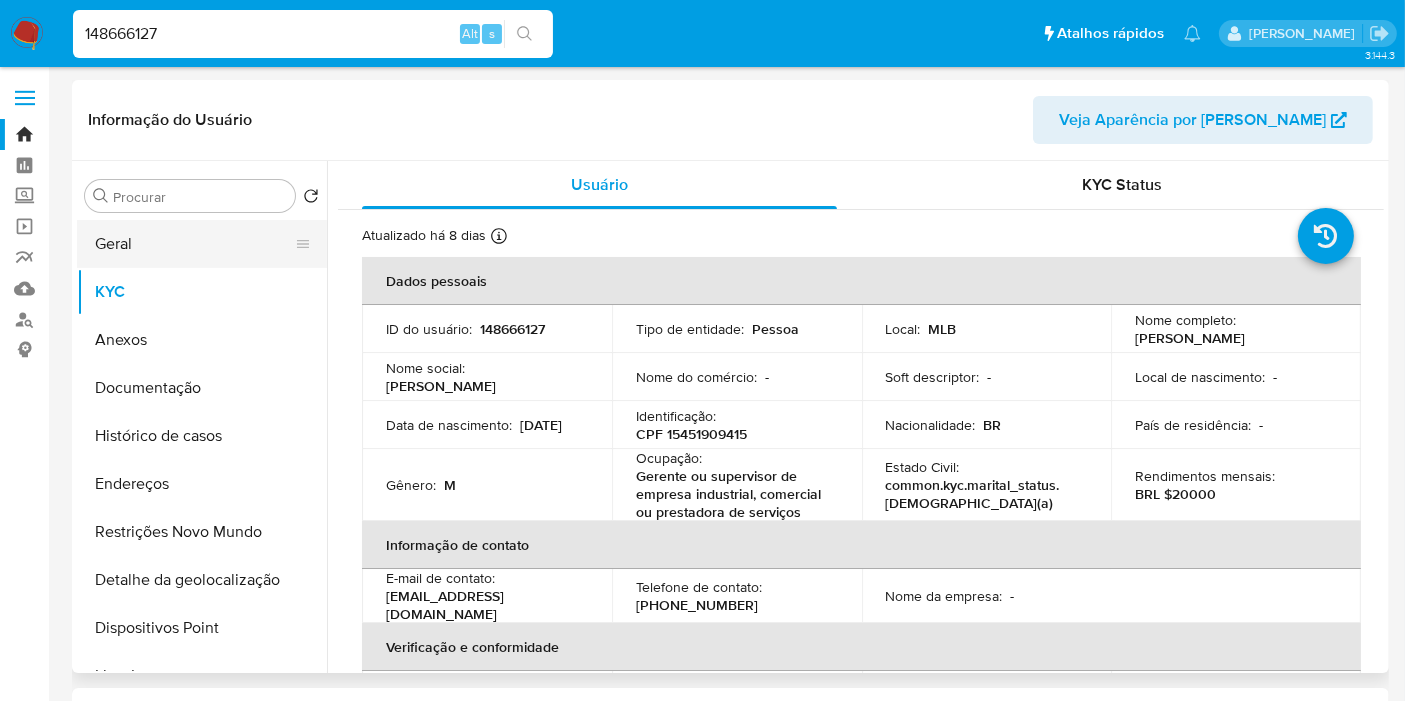 click on "Geral" at bounding box center [194, 244] 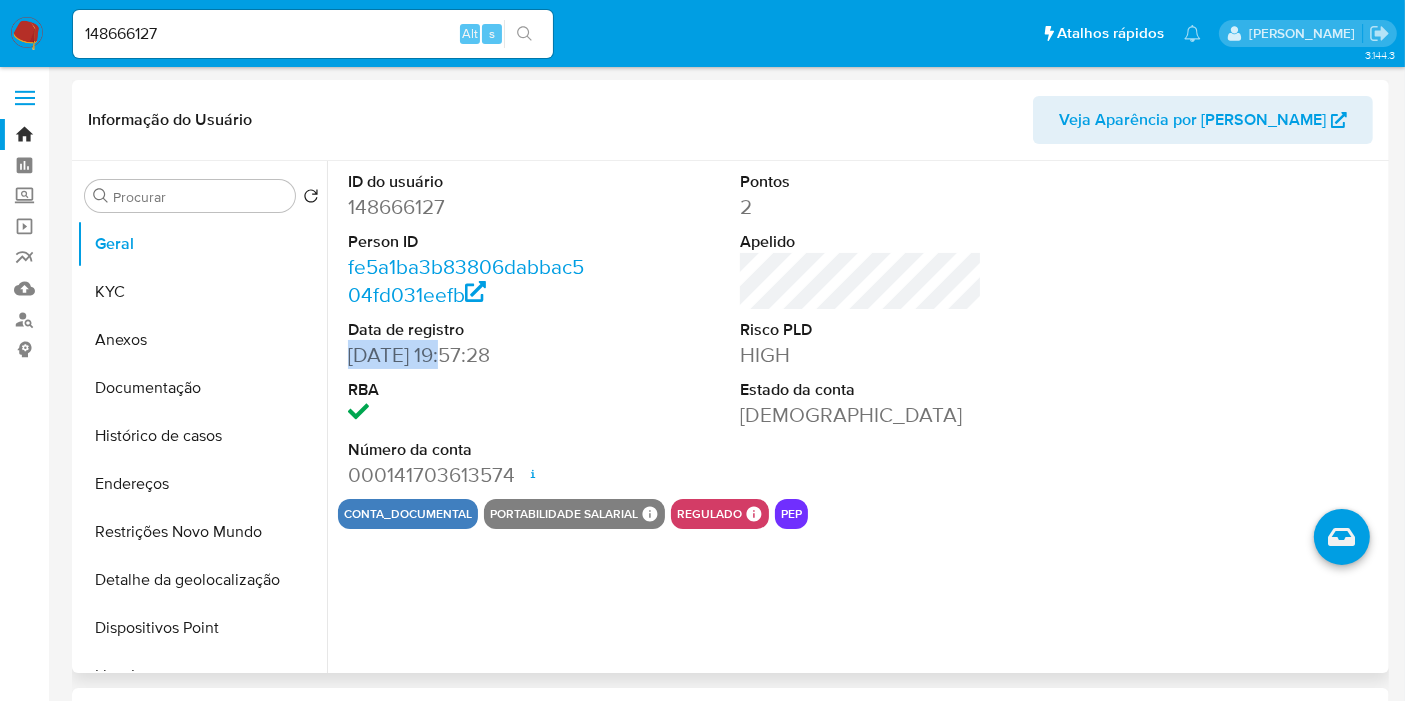 drag, startPoint x: 439, startPoint y: 355, endPoint x: 342, endPoint y: 357, distance: 97.020615 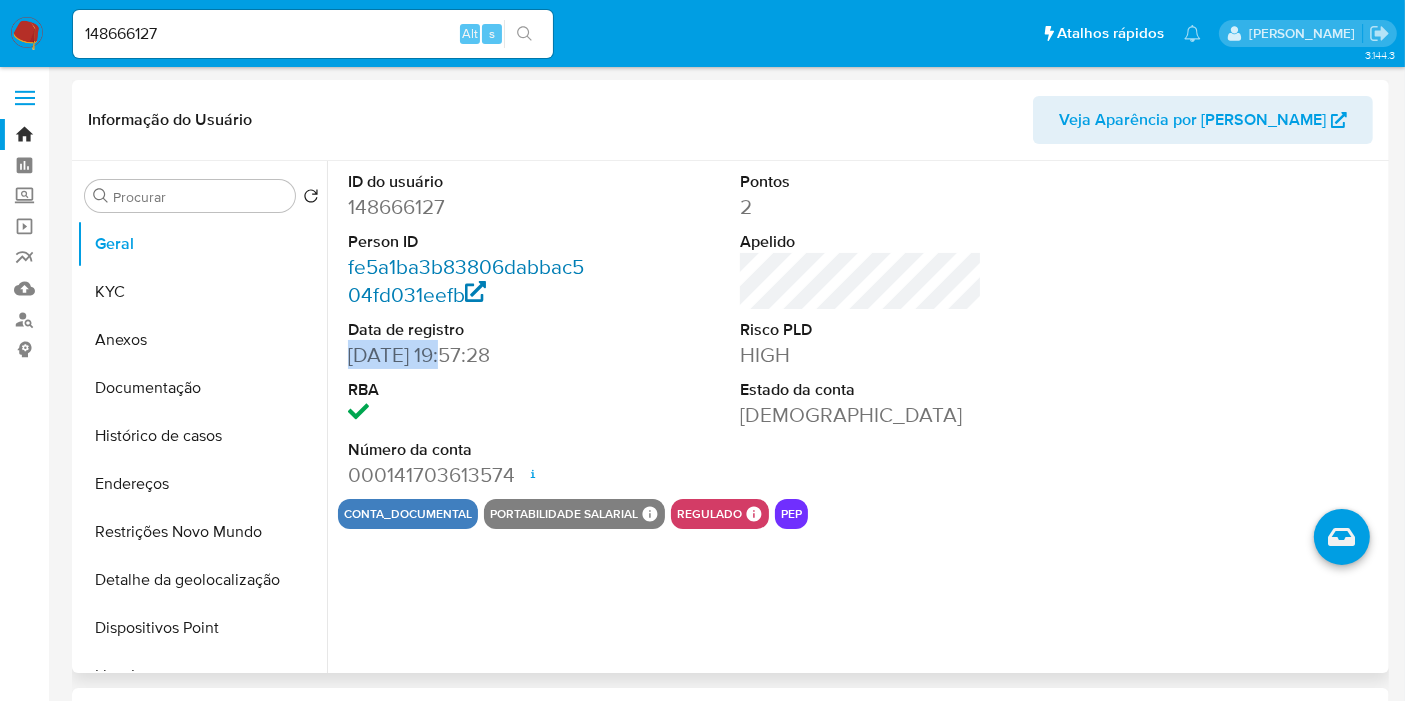 copy on "[DATE]" 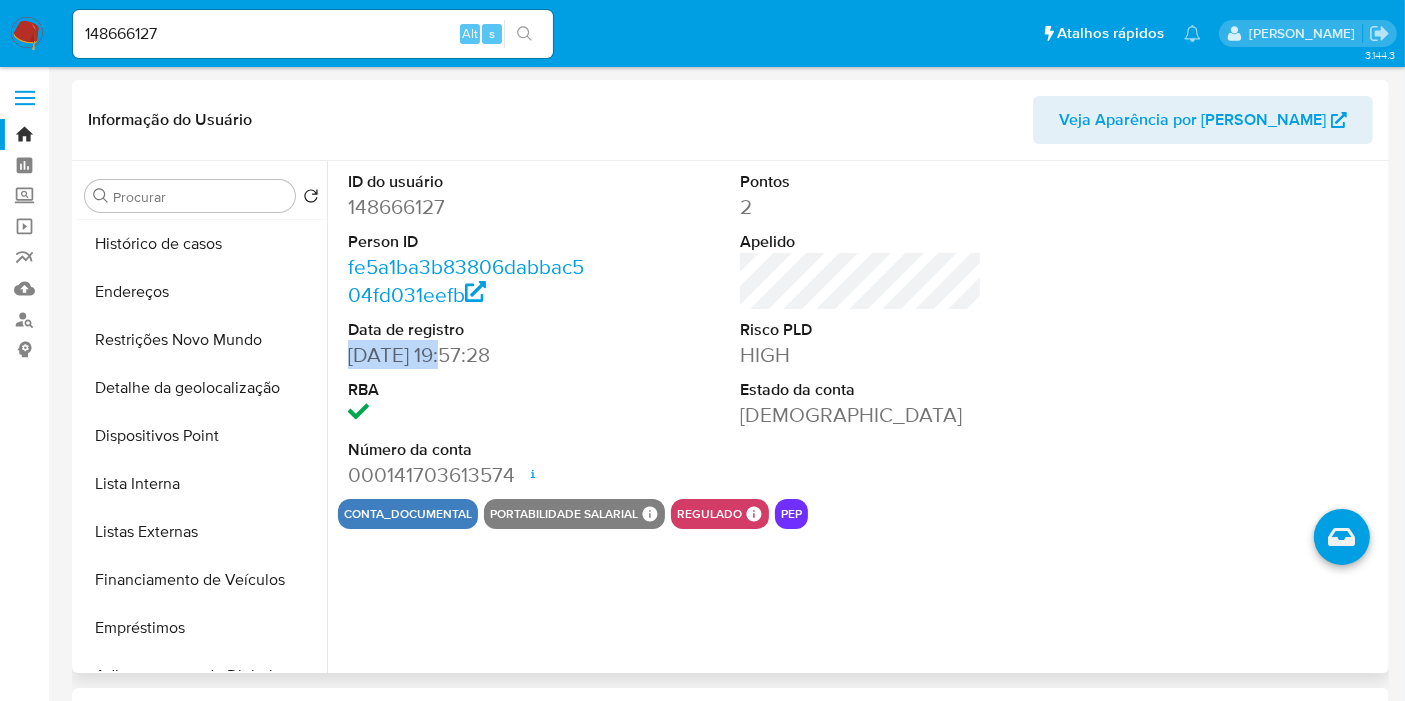 scroll, scrollTop: 194, scrollLeft: 0, axis: vertical 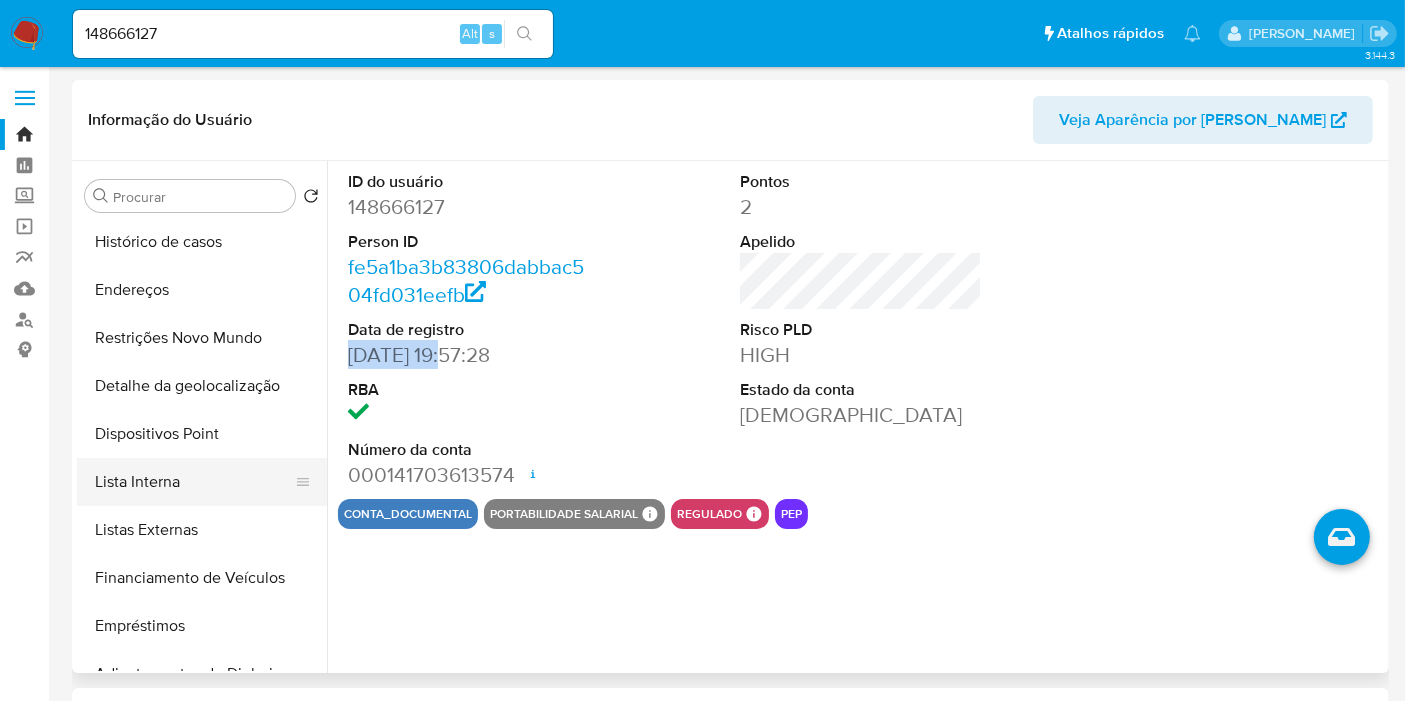 click on "Lista Interna" at bounding box center [194, 482] 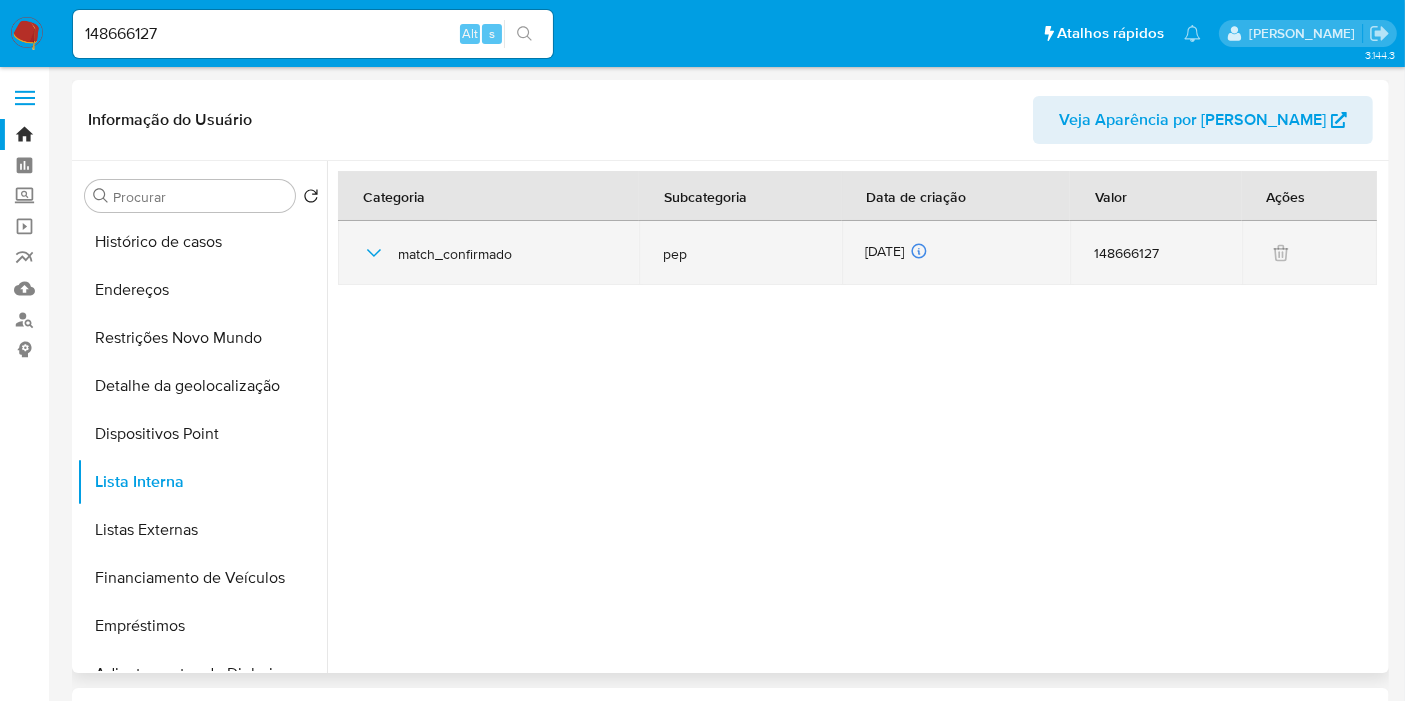 click on "[DATE]   [DATE] 14:49:46" at bounding box center [956, 253] 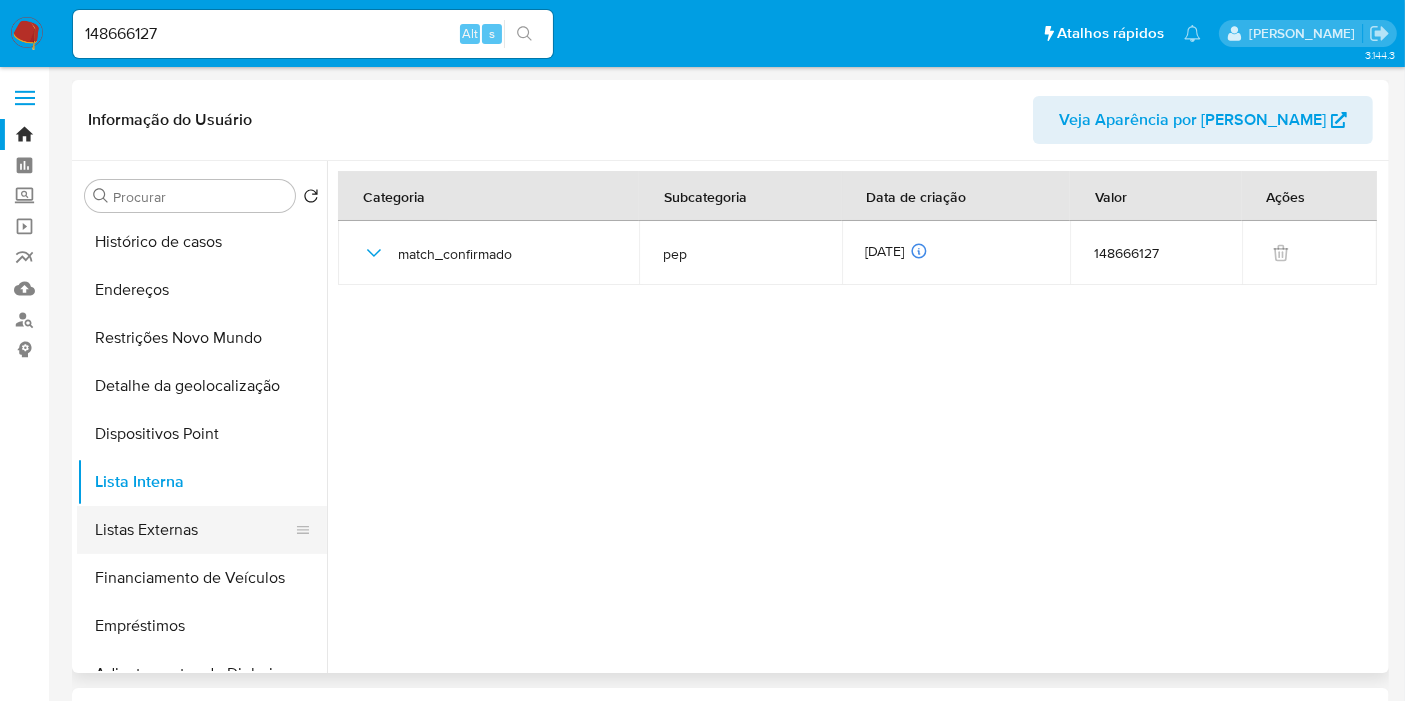 click on "Listas Externas" at bounding box center (194, 530) 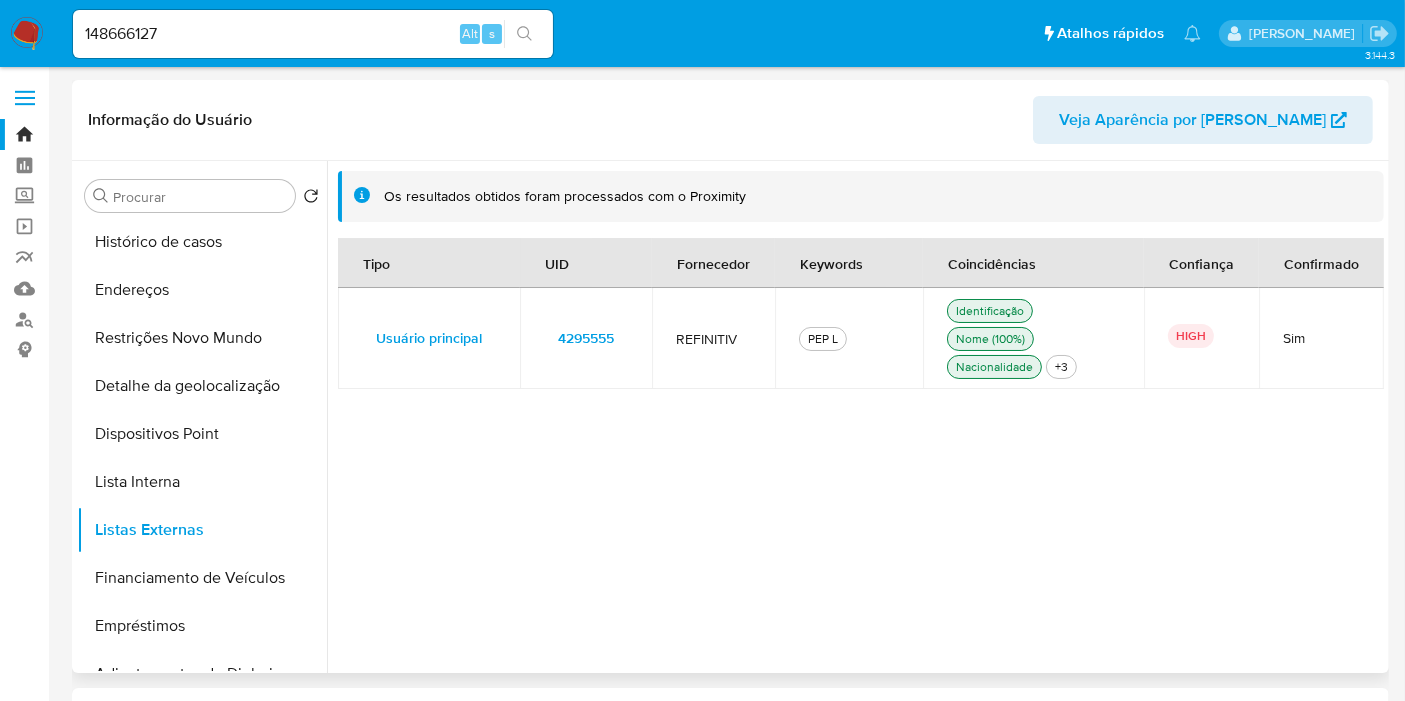 click on "4295555" at bounding box center (586, 338) 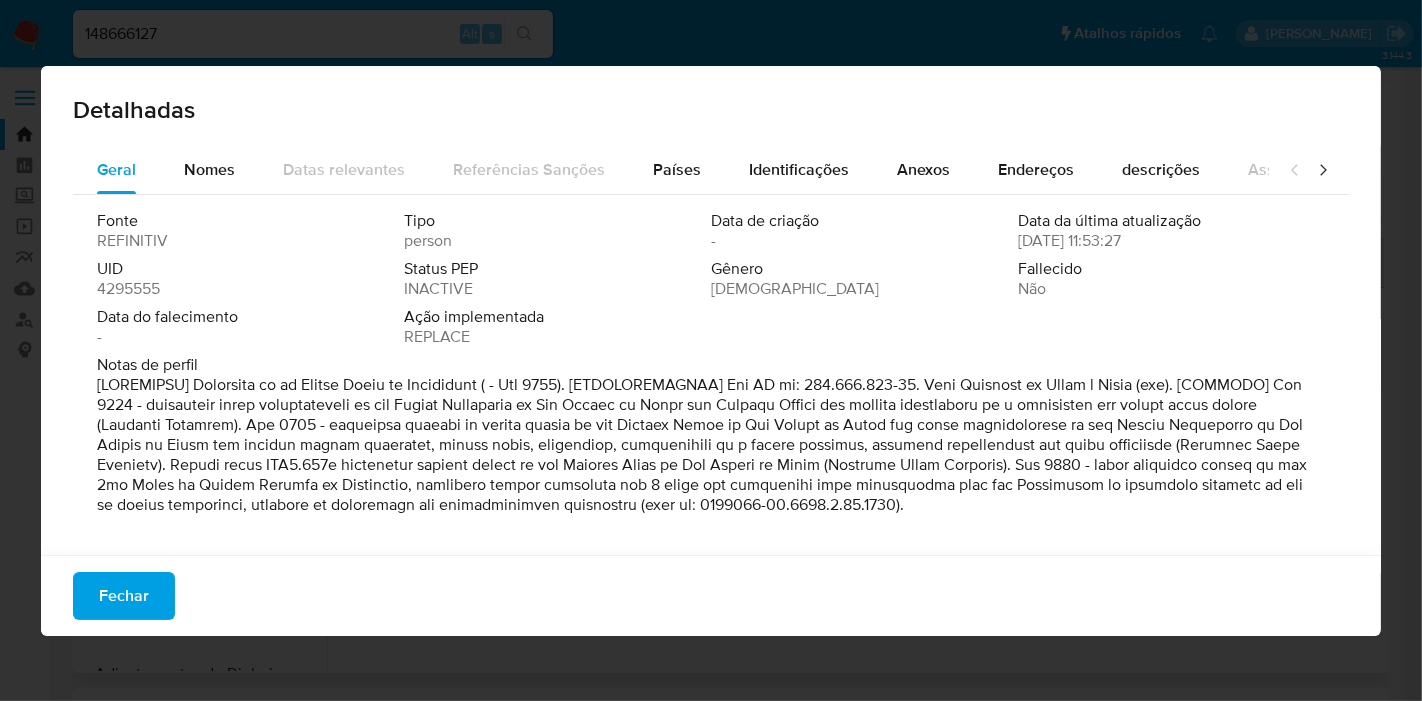 click on "4295555" at bounding box center (128, 289) 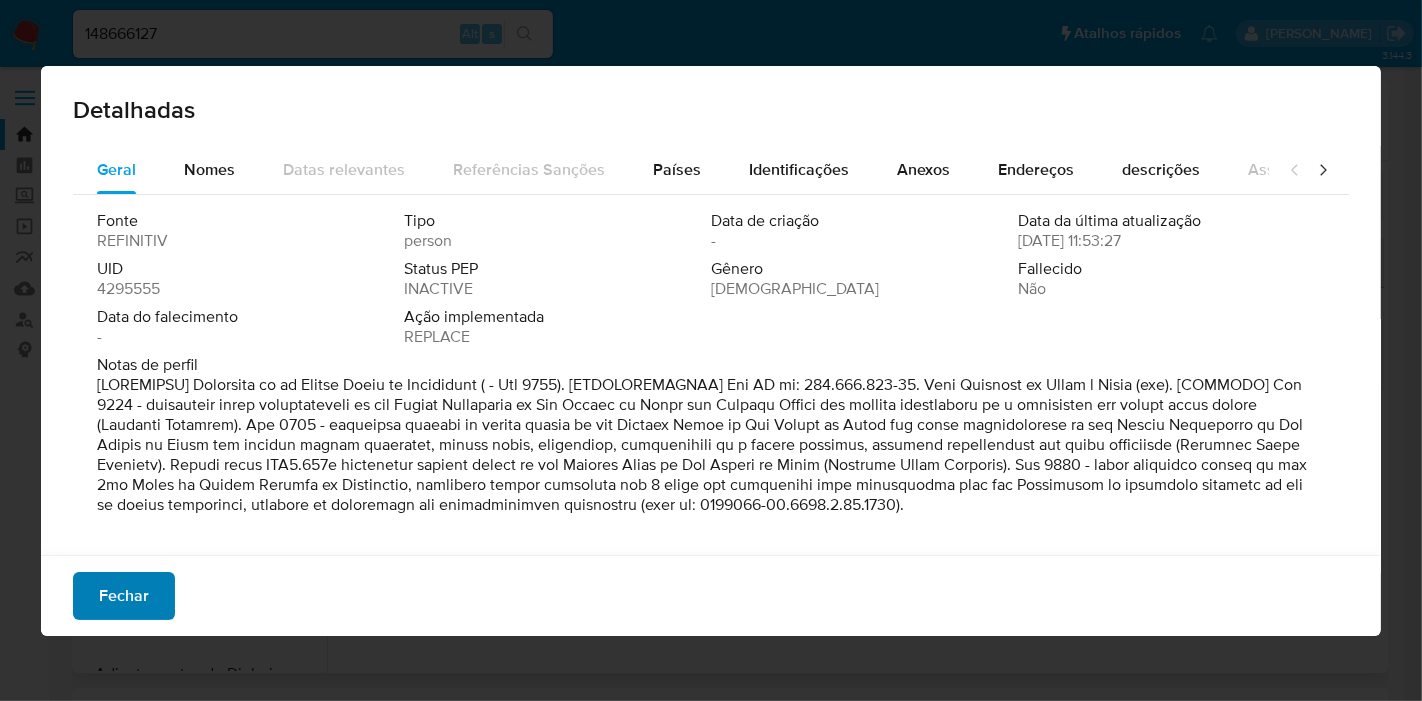 click on "Fechar" at bounding box center [124, 596] 